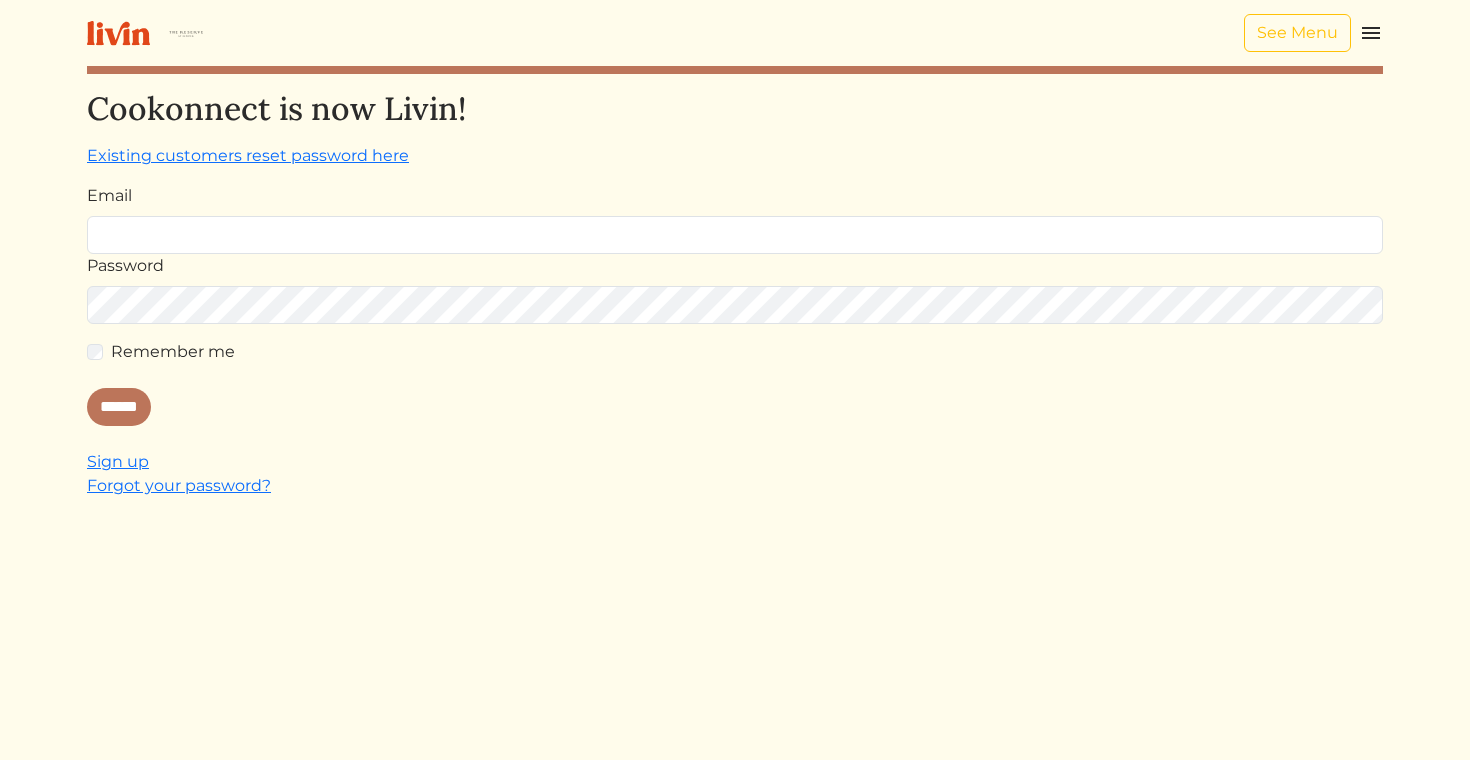 scroll, scrollTop: 0, scrollLeft: 0, axis: both 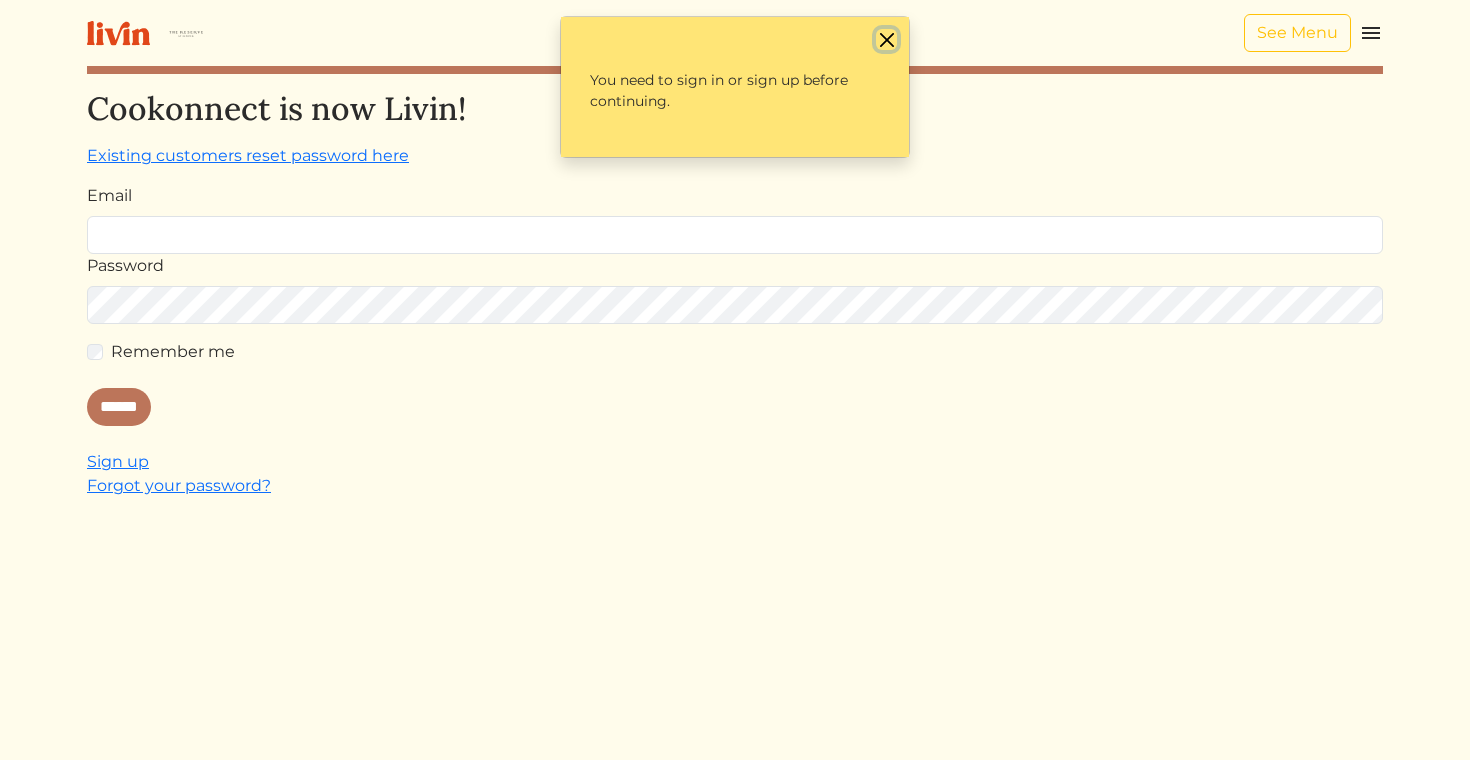 click at bounding box center [886, 39] 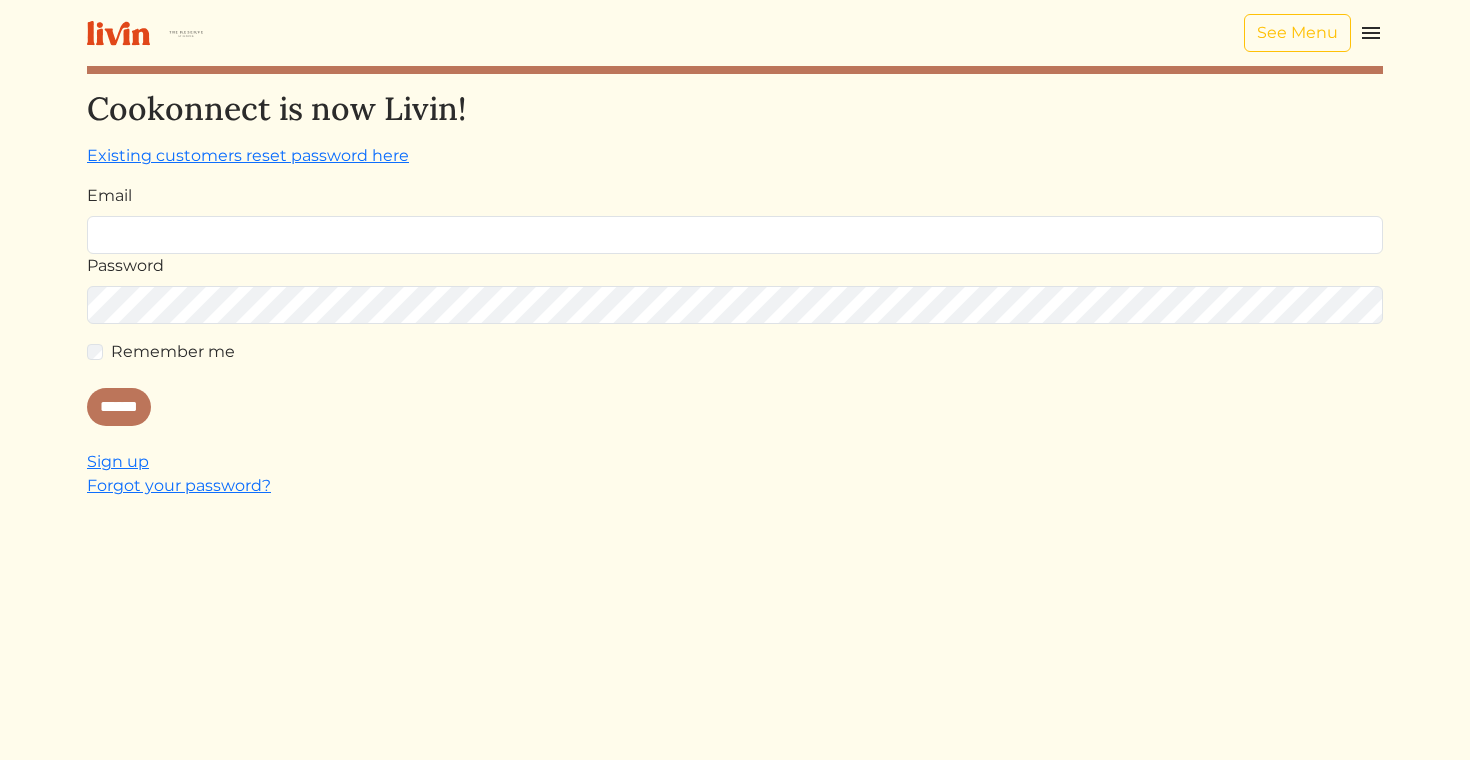 click at bounding box center (1371, 33) 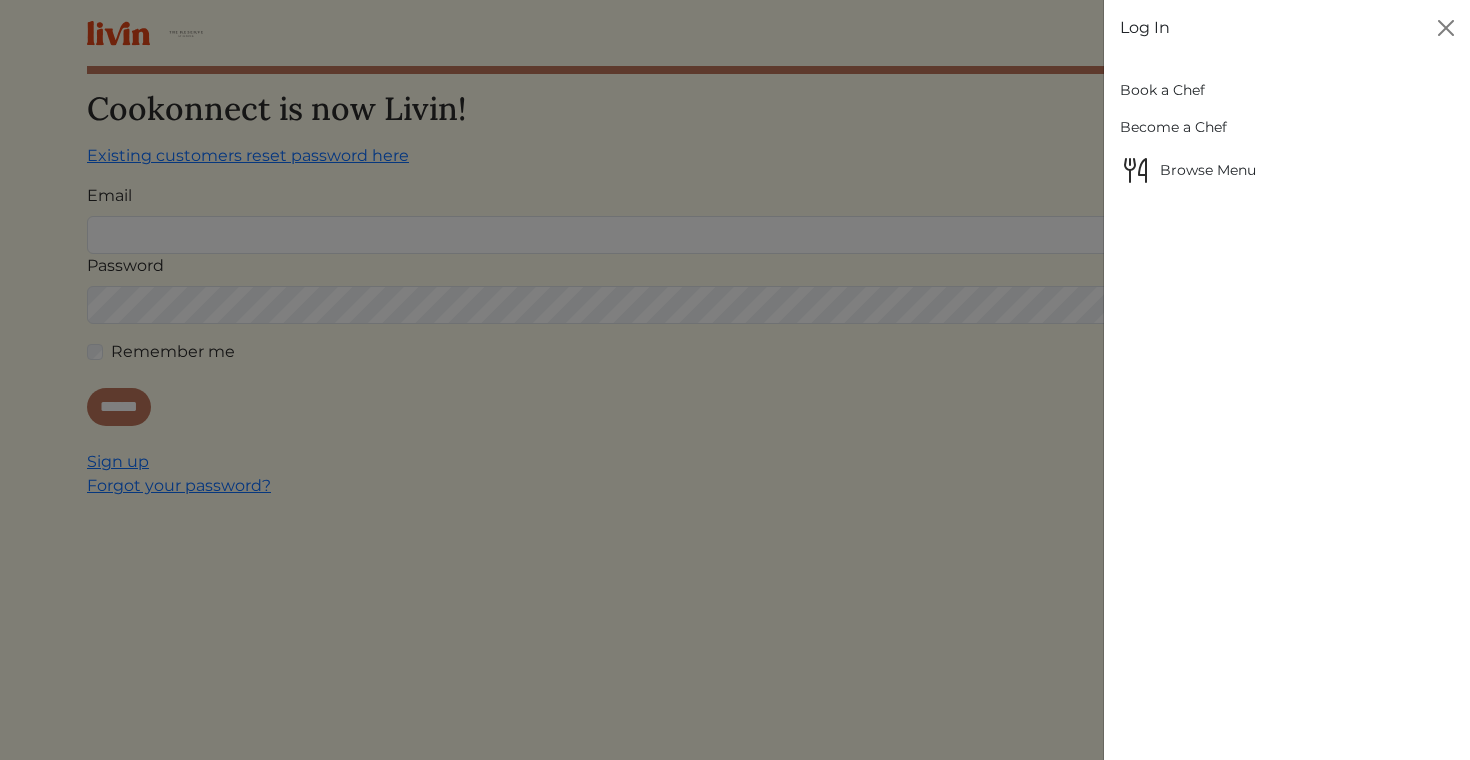 click on "Book a Chef" at bounding box center (1287, 90) 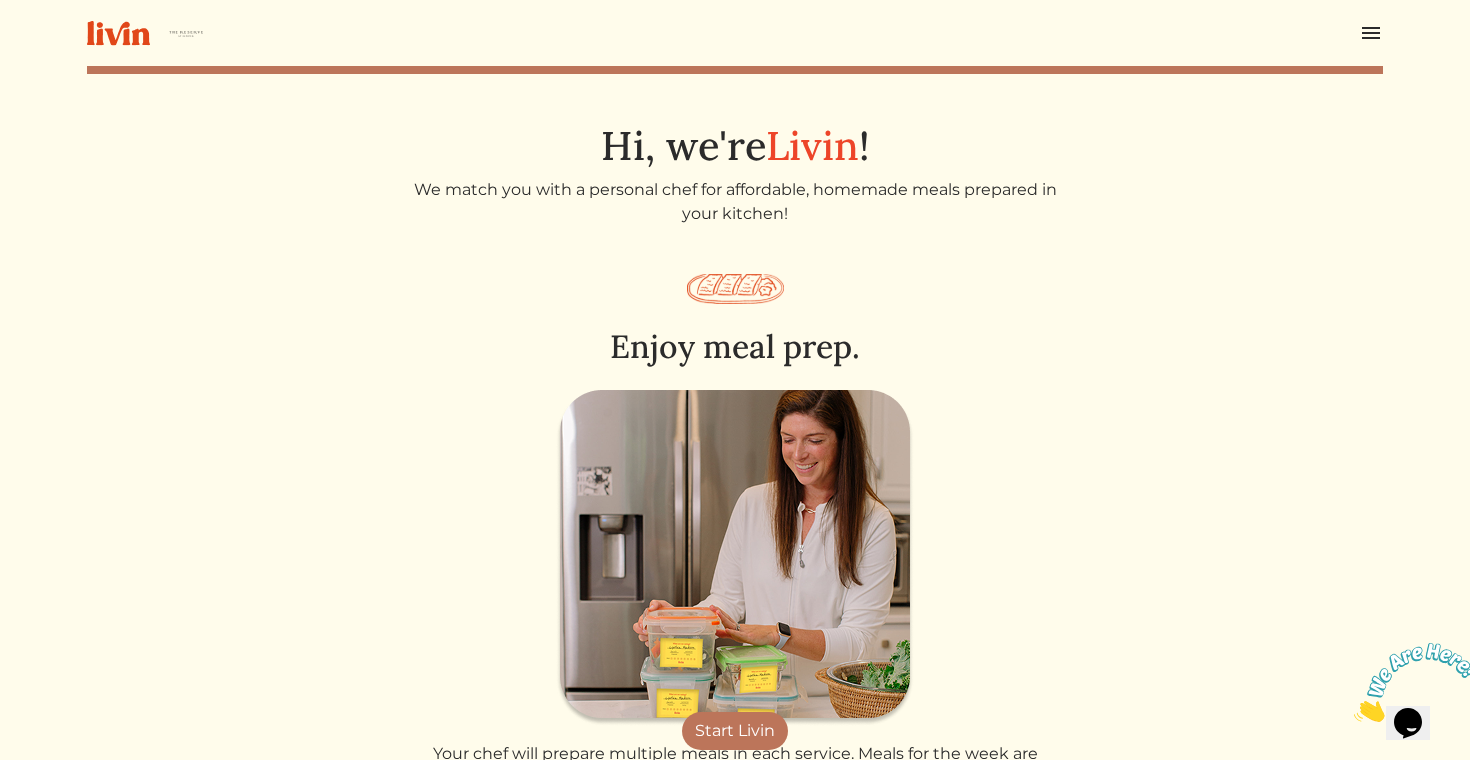scroll, scrollTop: 0, scrollLeft: 0, axis: both 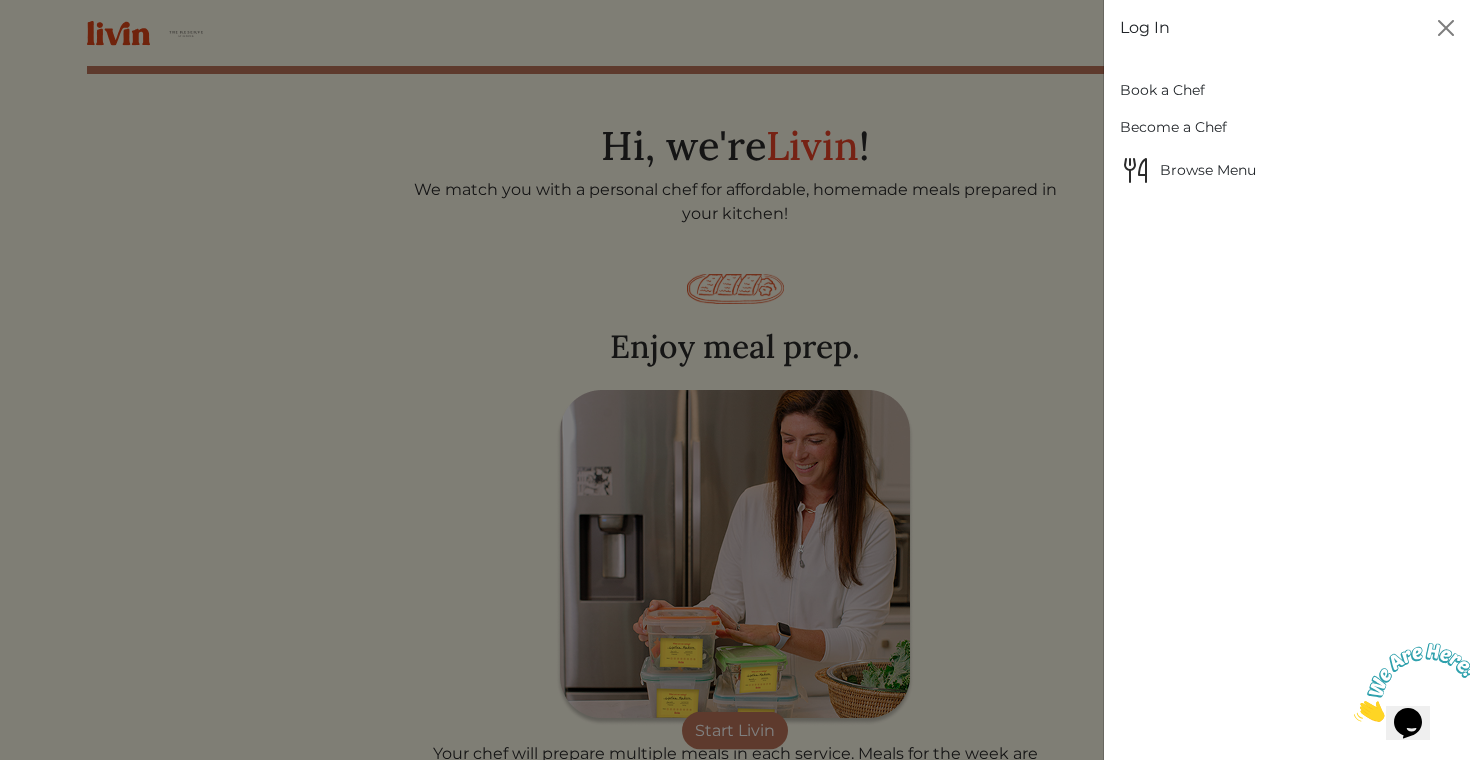 click at bounding box center [735, 380] 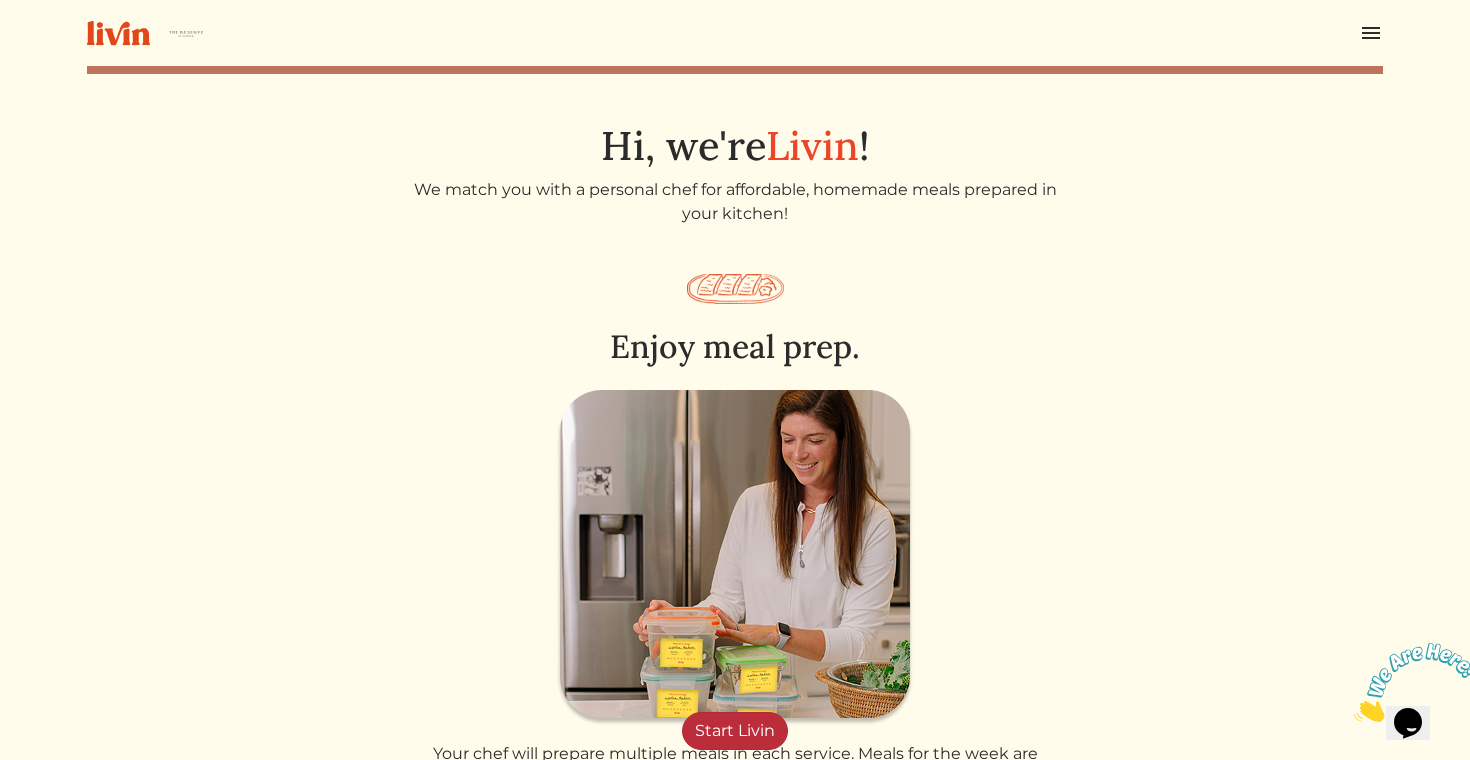 click on "Start Livin" at bounding box center (735, 731) 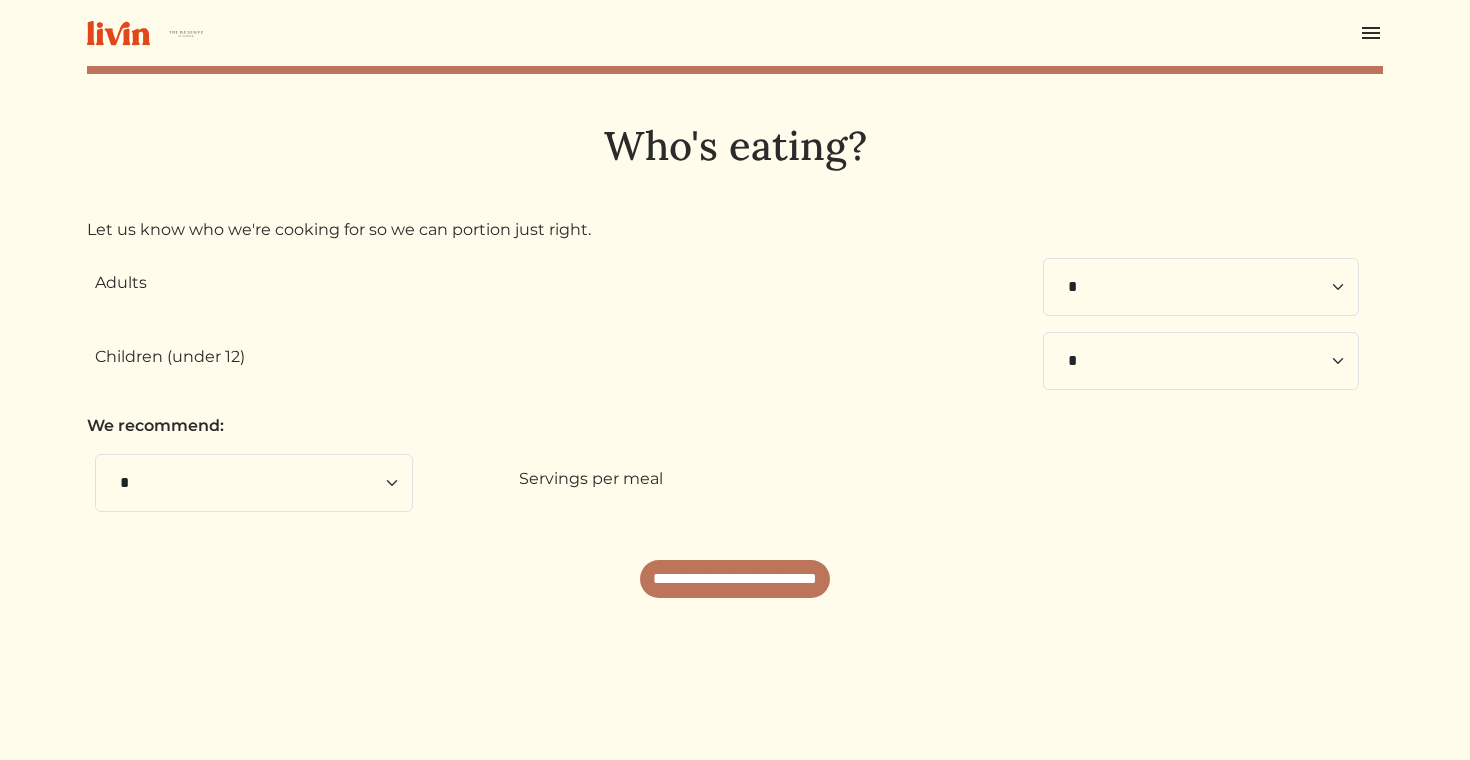 click on "**********" at bounding box center [735, 428] 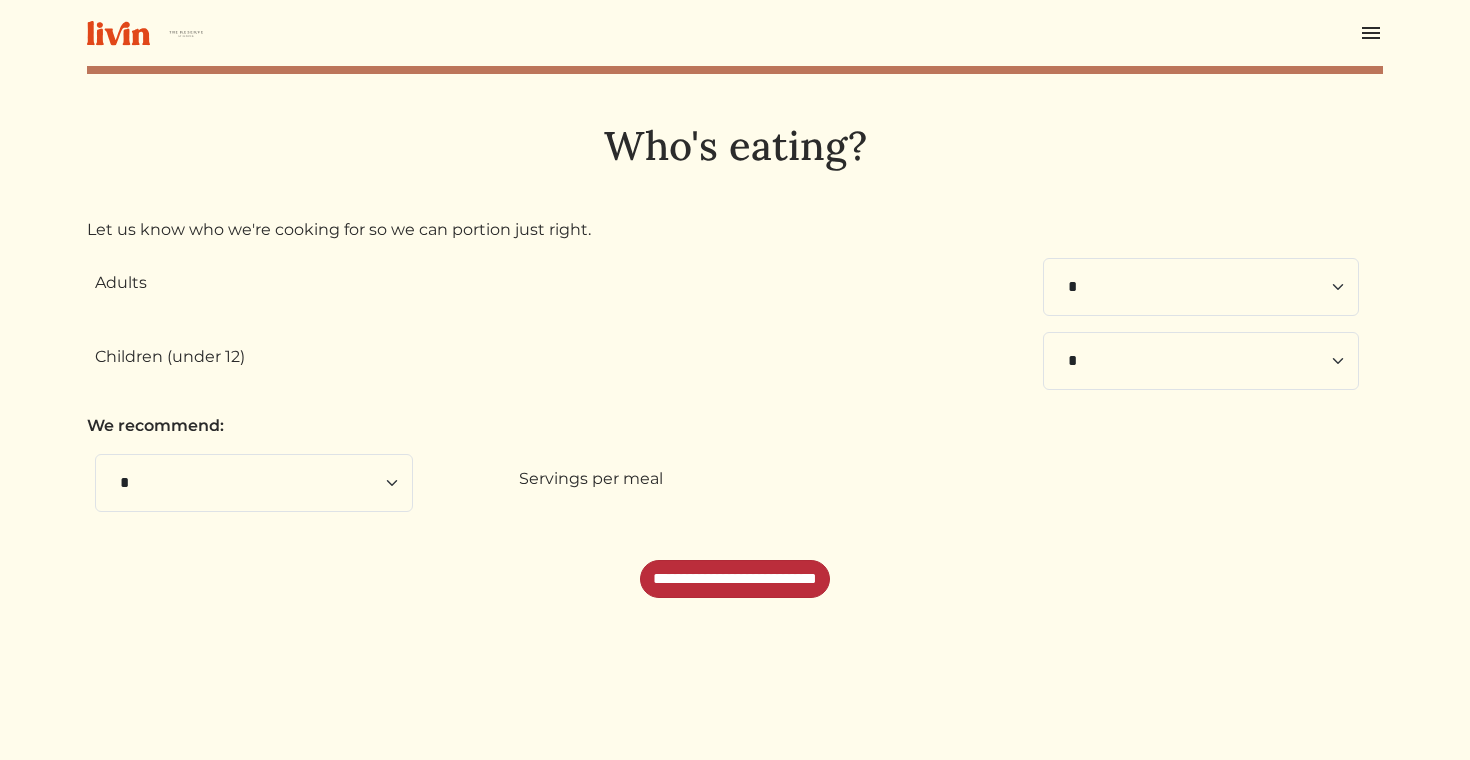 click on "**********" at bounding box center [735, 579] 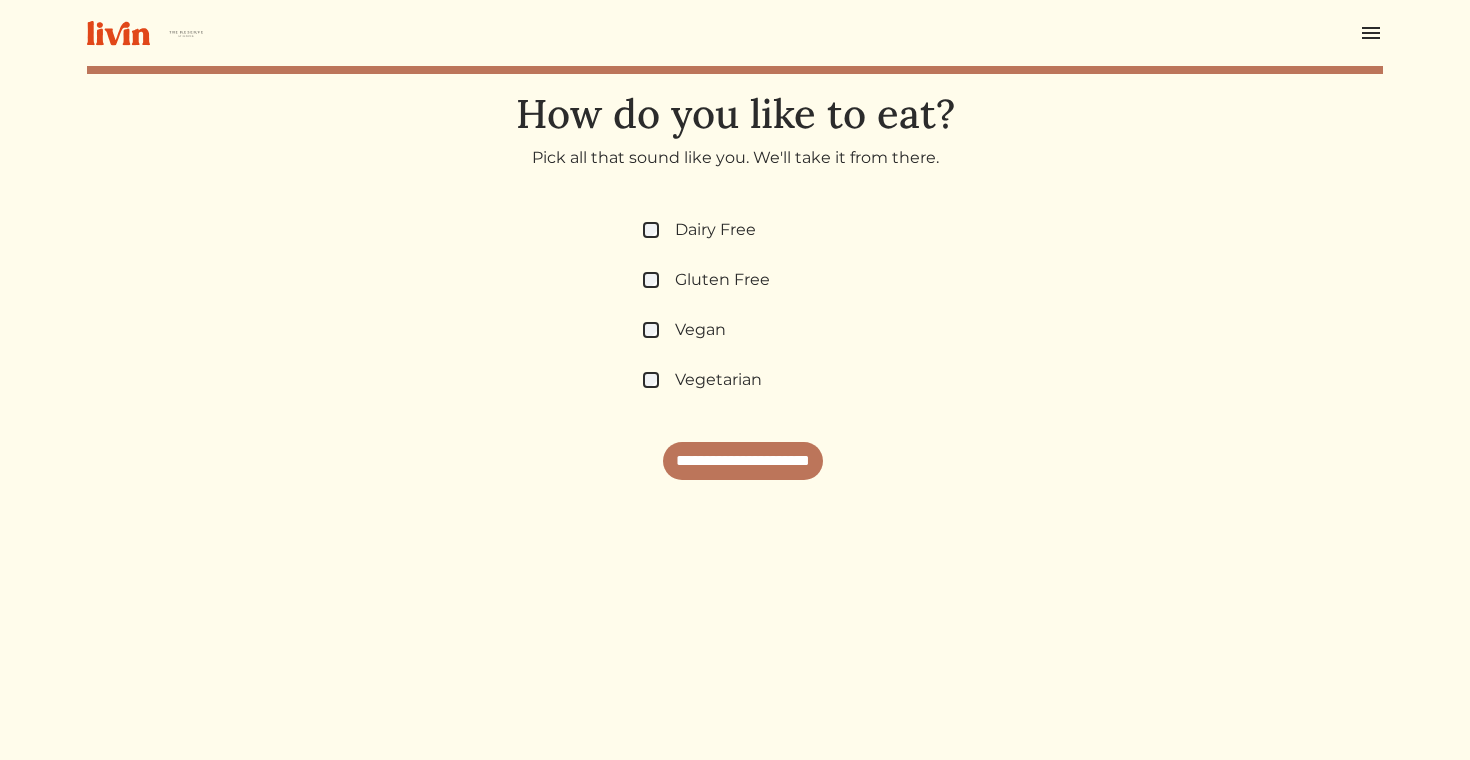 scroll, scrollTop: 0, scrollLeft: 0, axis: both 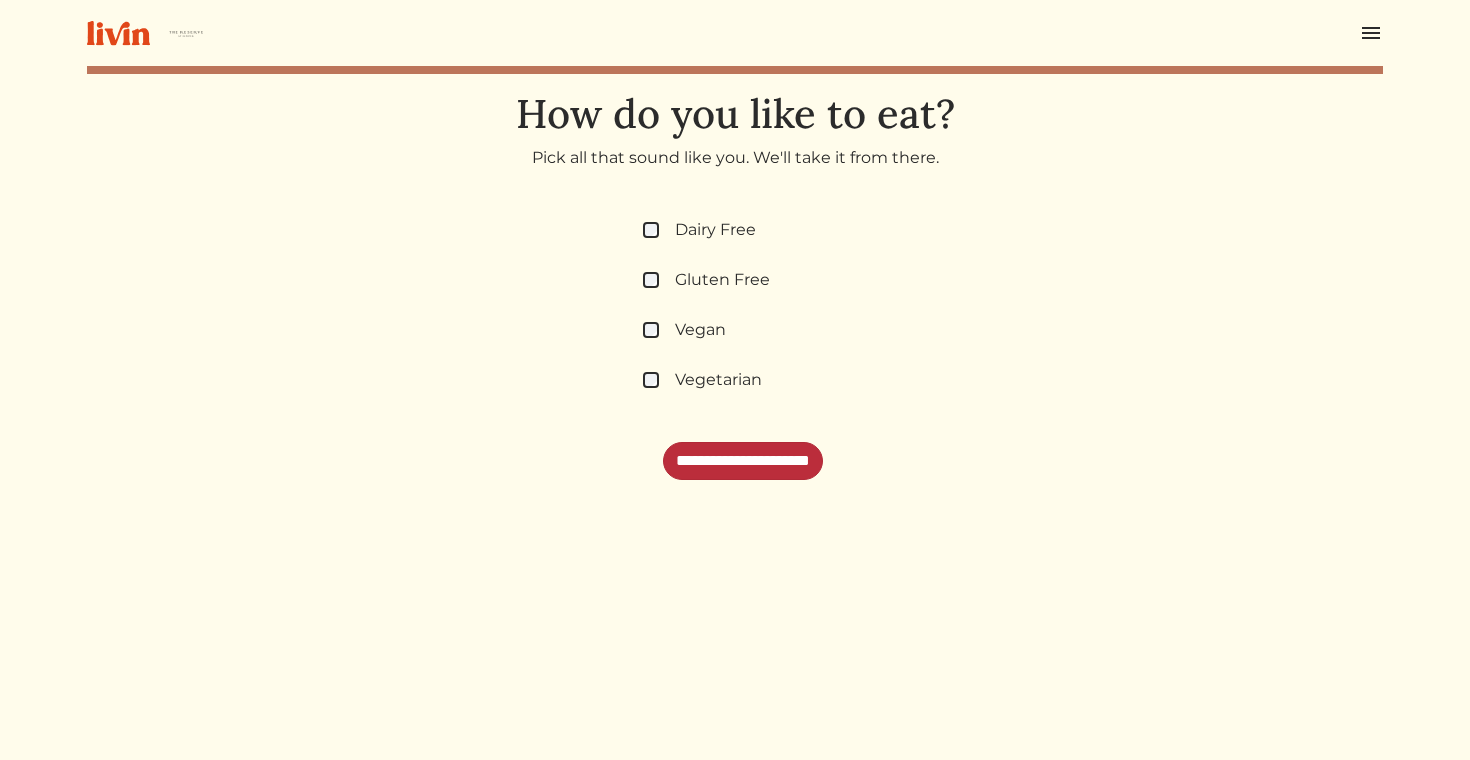 click on "**********" at bounding box center [743, 461] 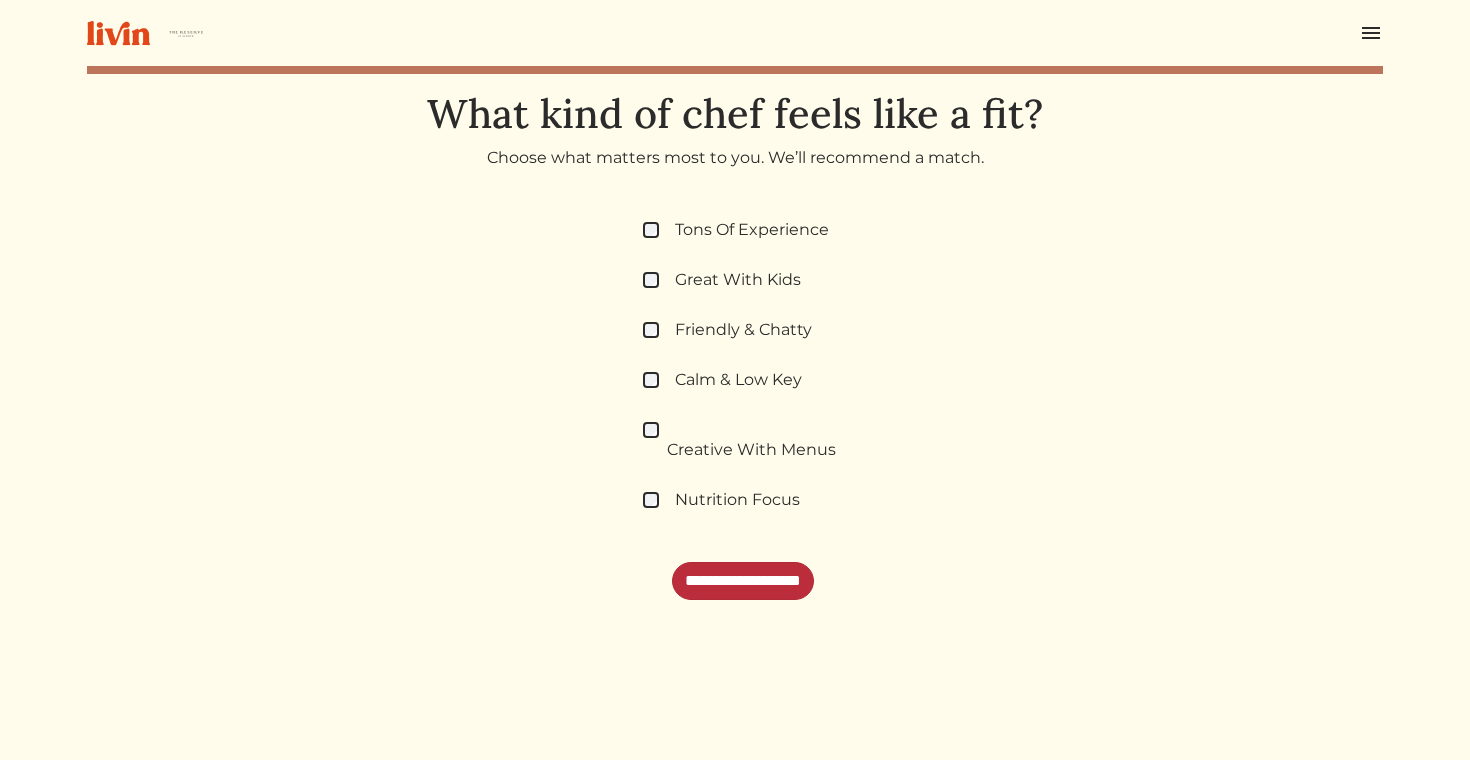click on "**********" at bounding box center (743, 581) 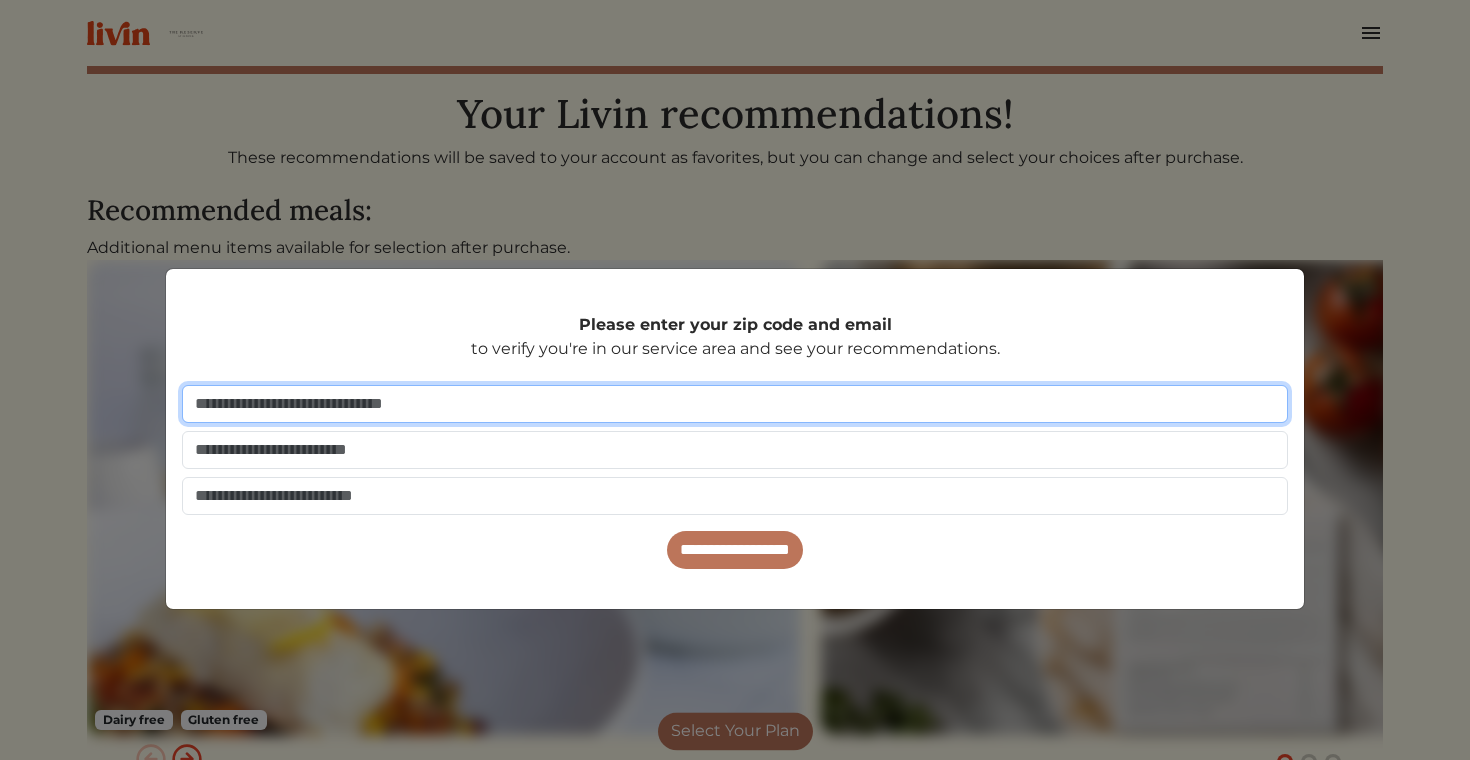 click at bounding box center (735, 404) 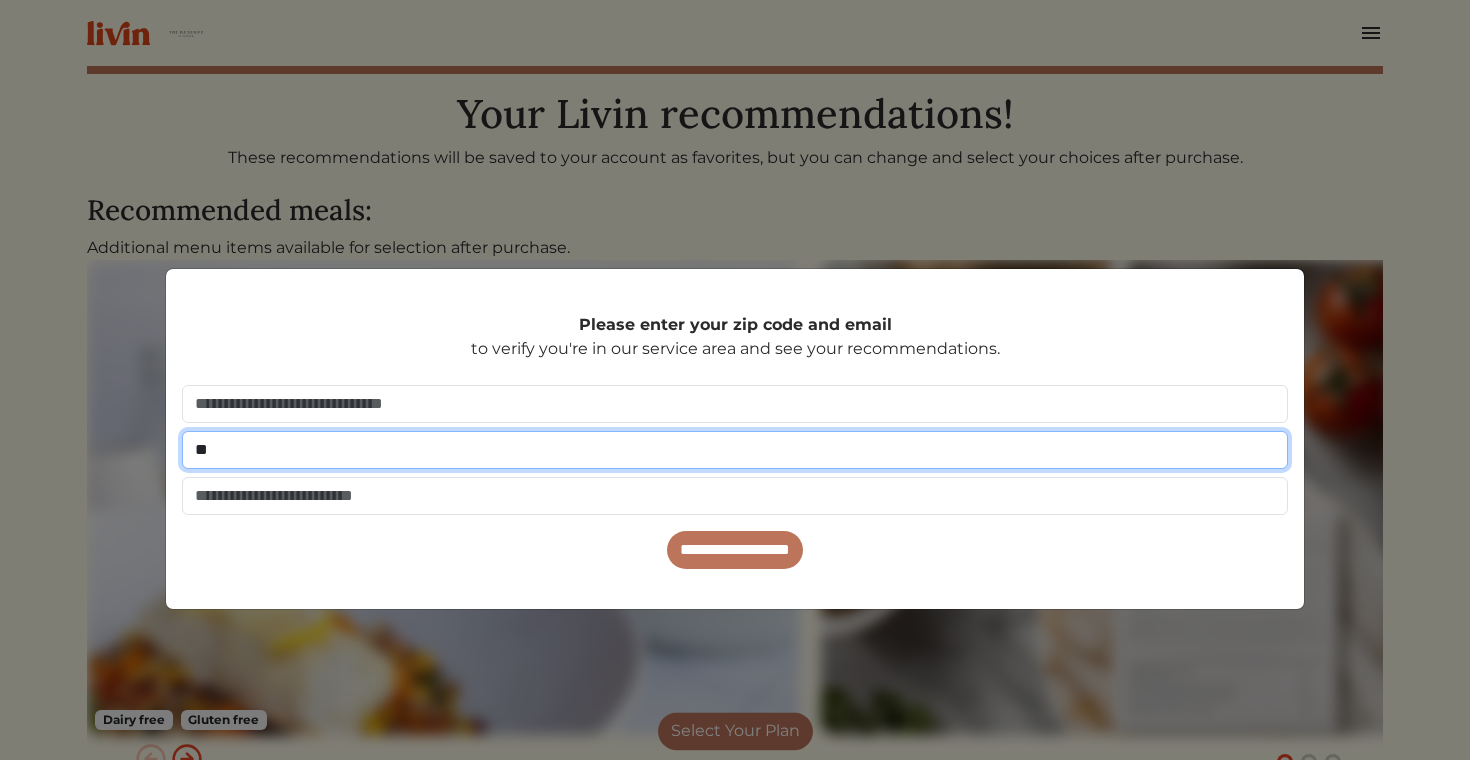type on "*" 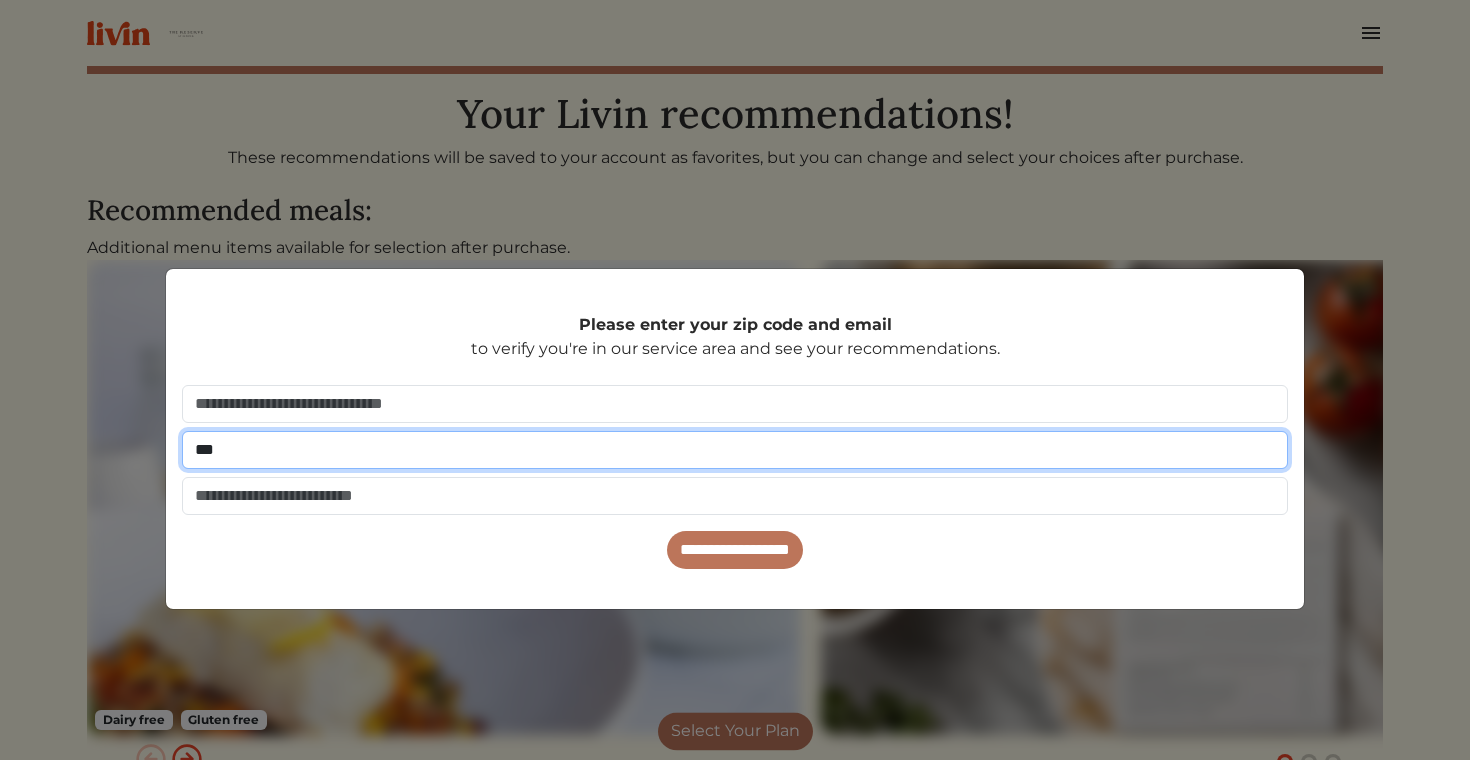 type on "**********" 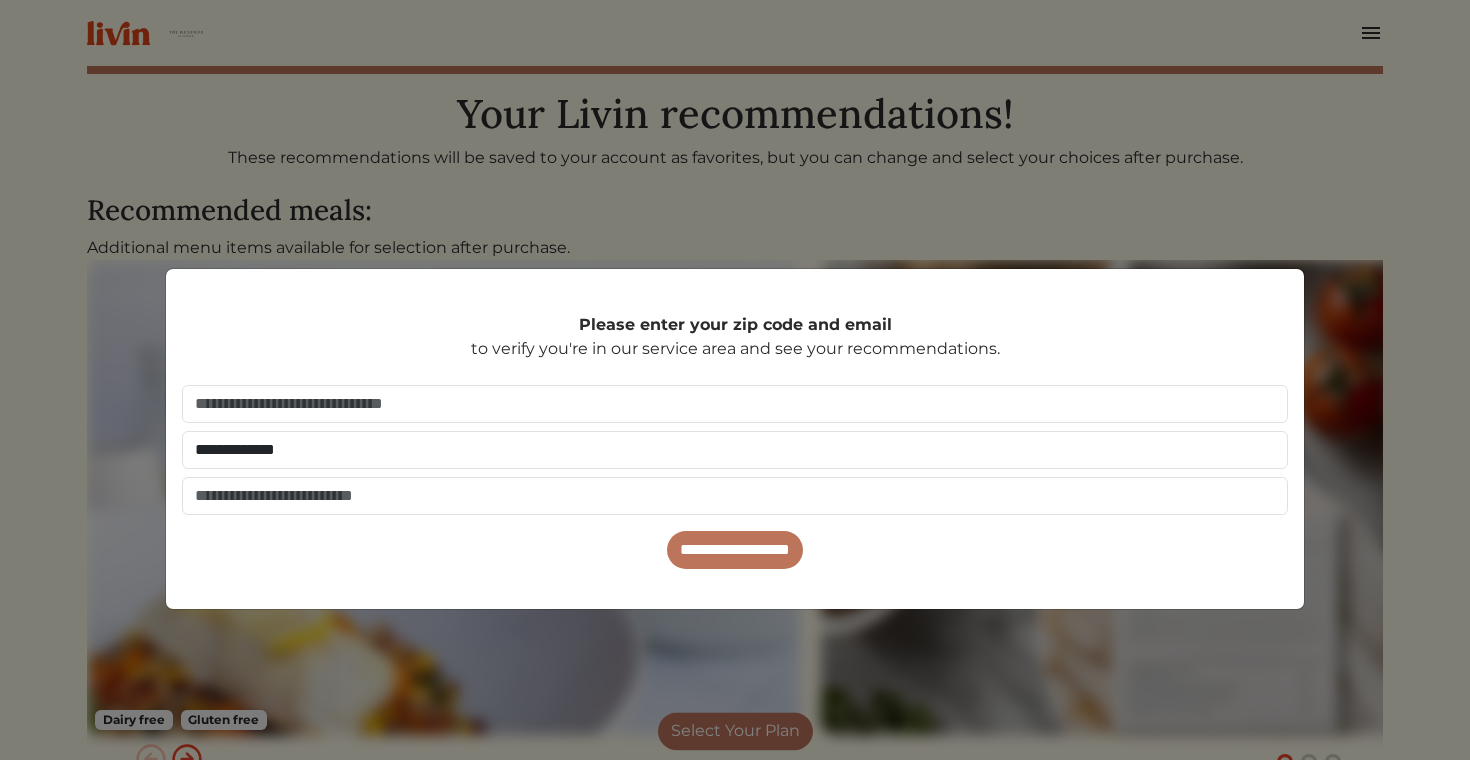 click on "**********" at bounding box center [735, 439] 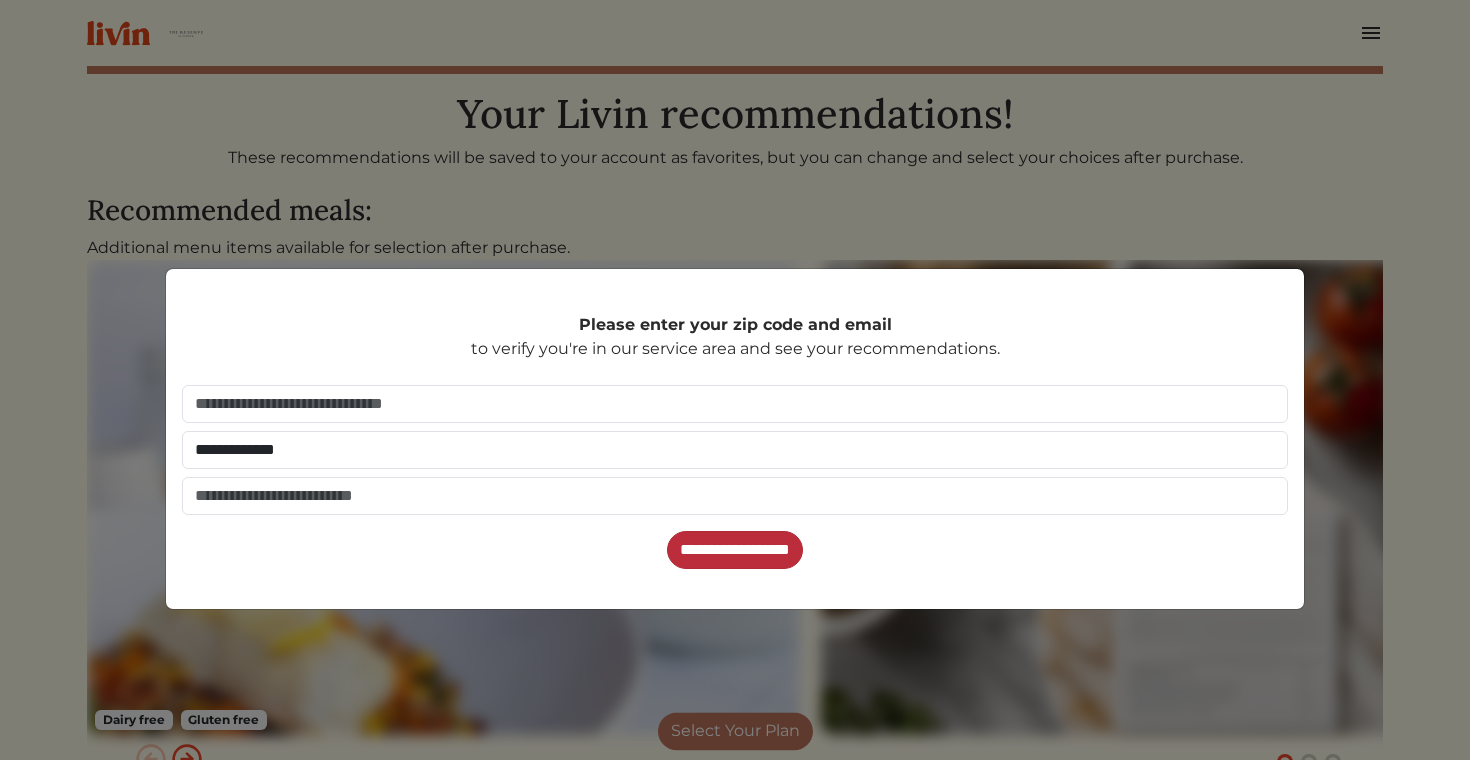 click on "**********" at bounding box center (735, 550) 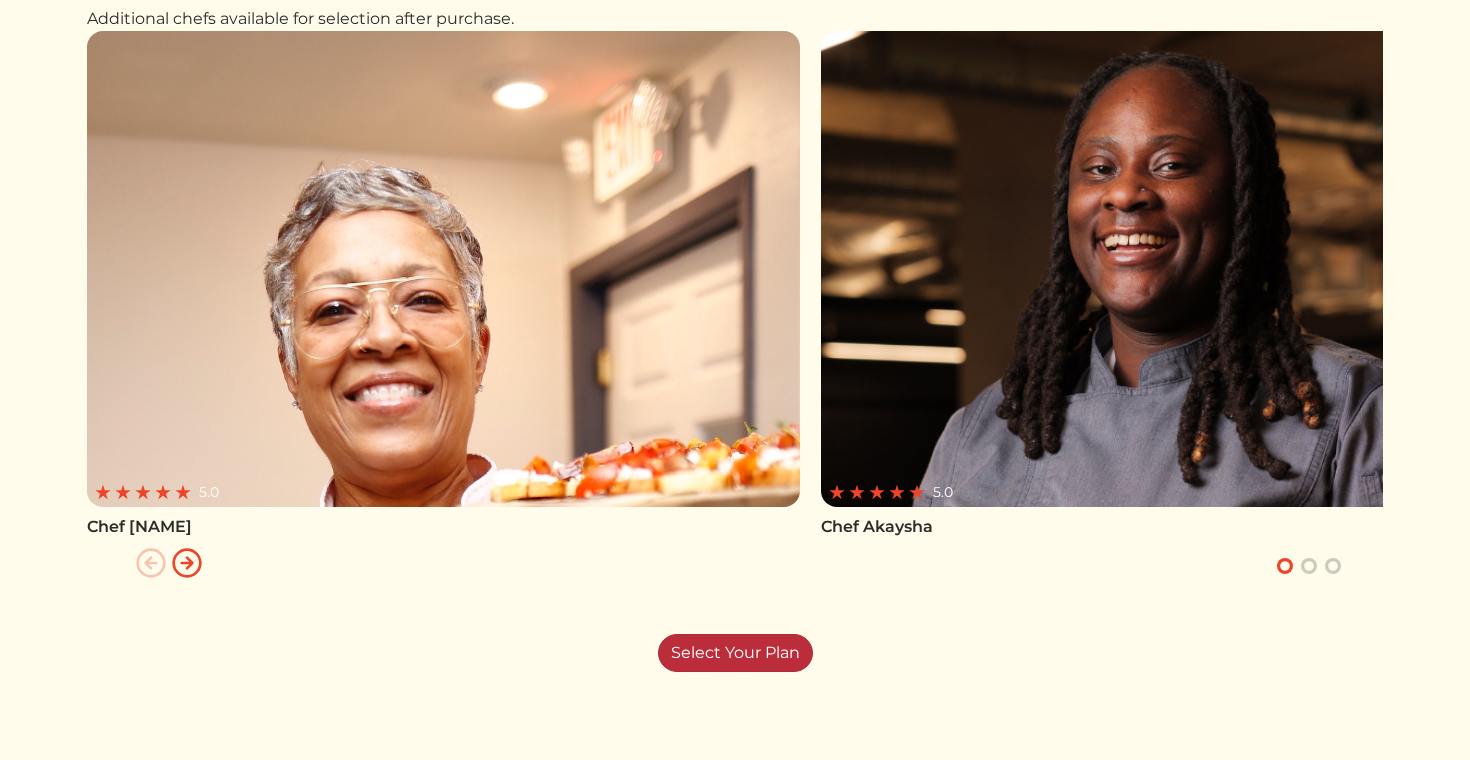 click on "Select Your Plan" at bounding box center [735, 653] 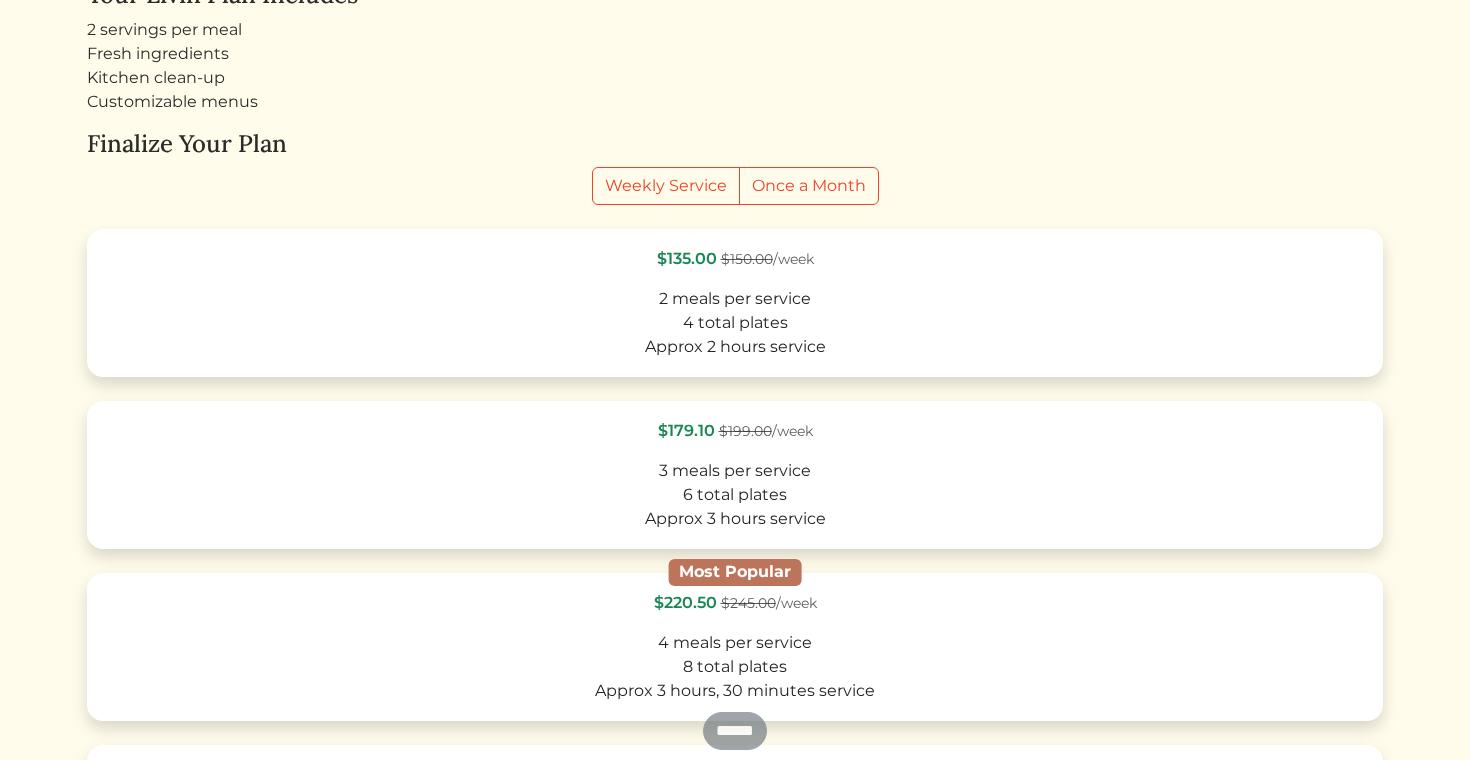 scroll, scrollTop: 182, scrollLeft: 0, axis: vertical 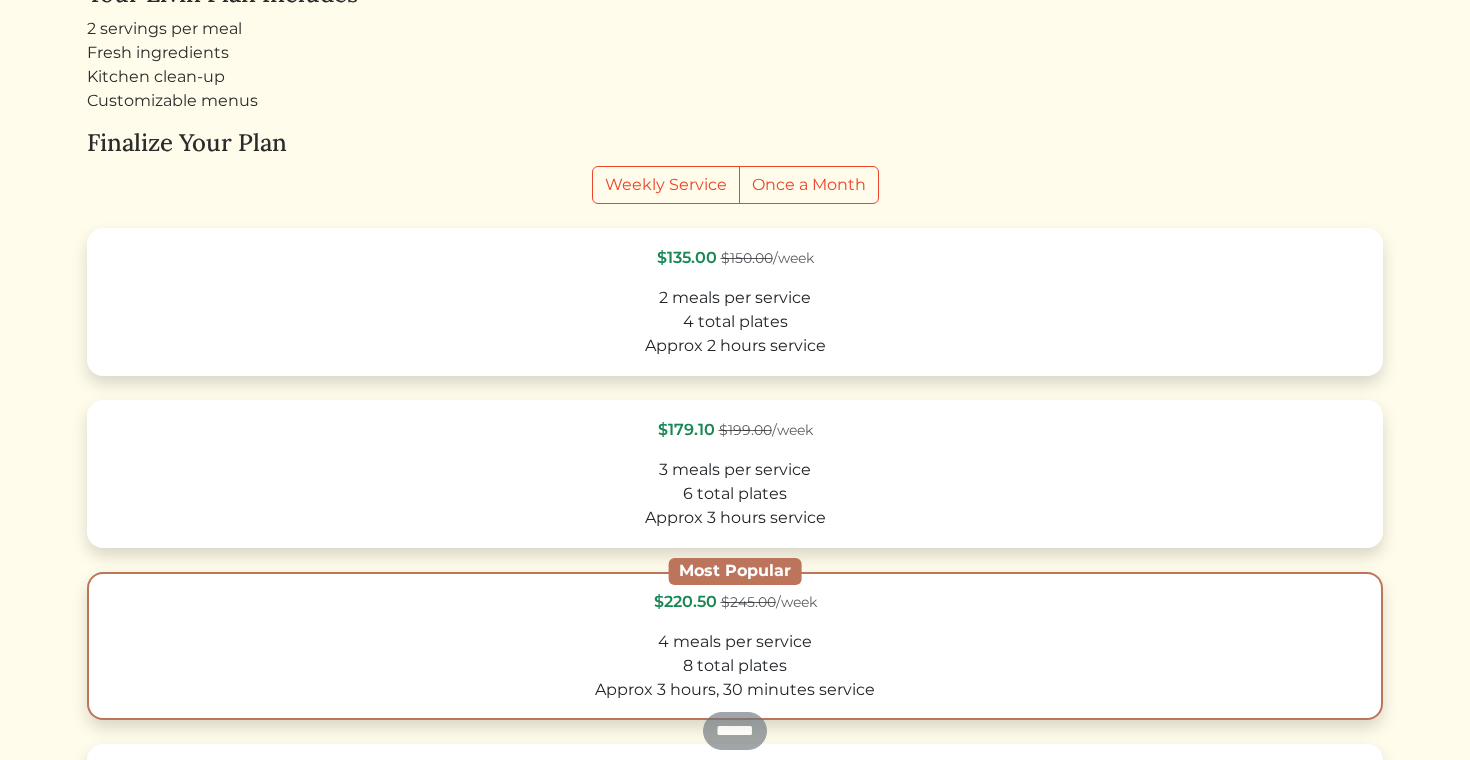 click on "$220.50 $245.00 /week" at bounding box center (735, 602) 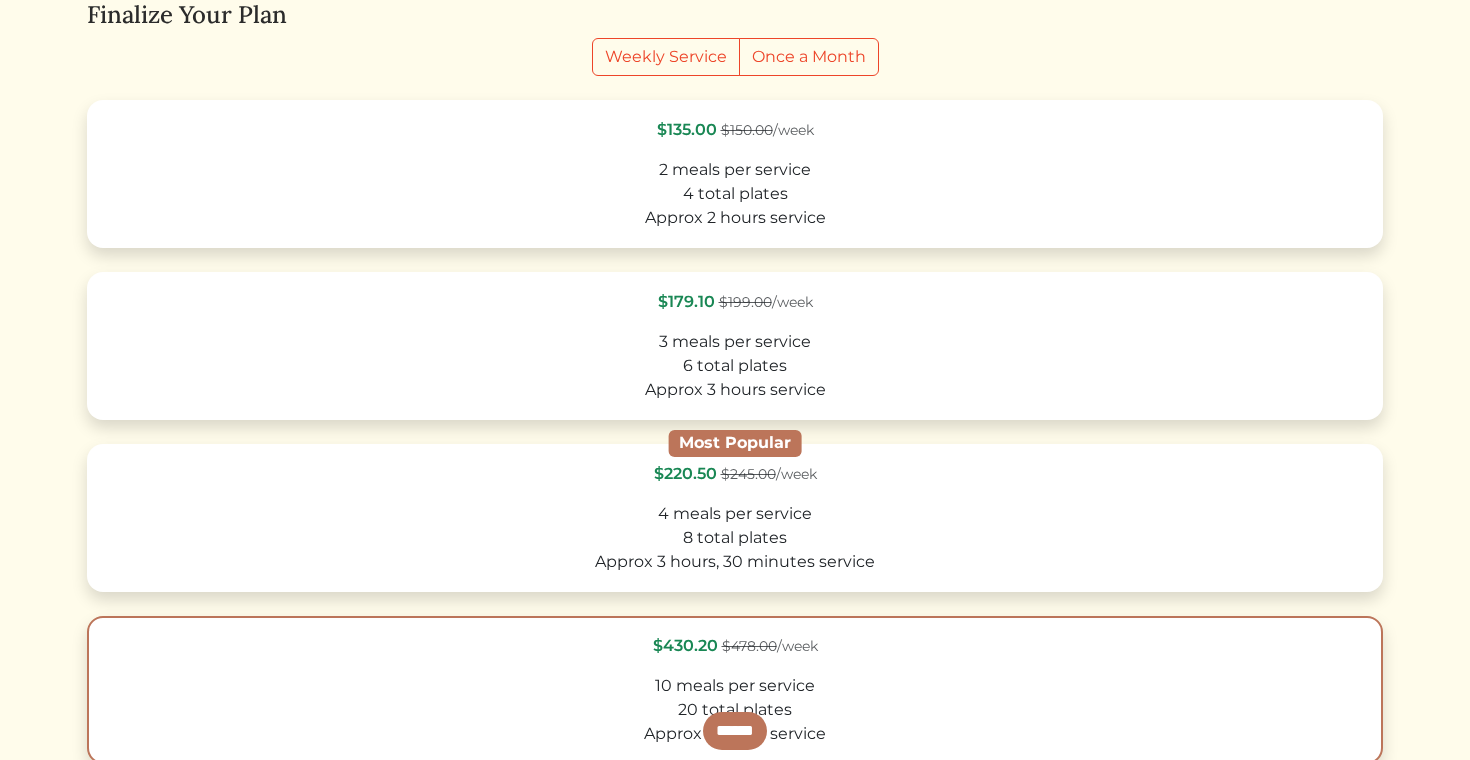 scroll, scrollTop: 349, scrollLeft: 0, axis: vertical 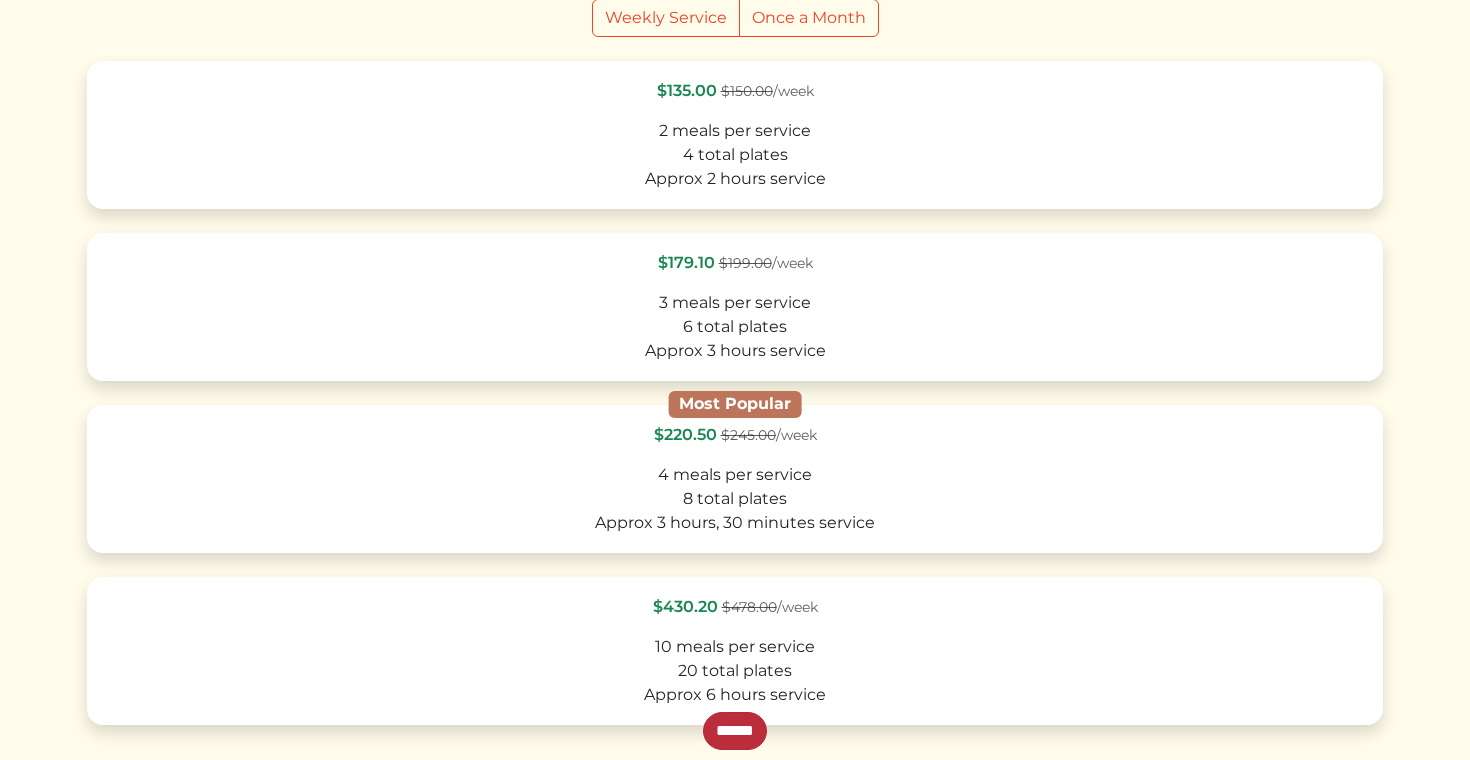 click on "******" at bounding box center (735, 731) 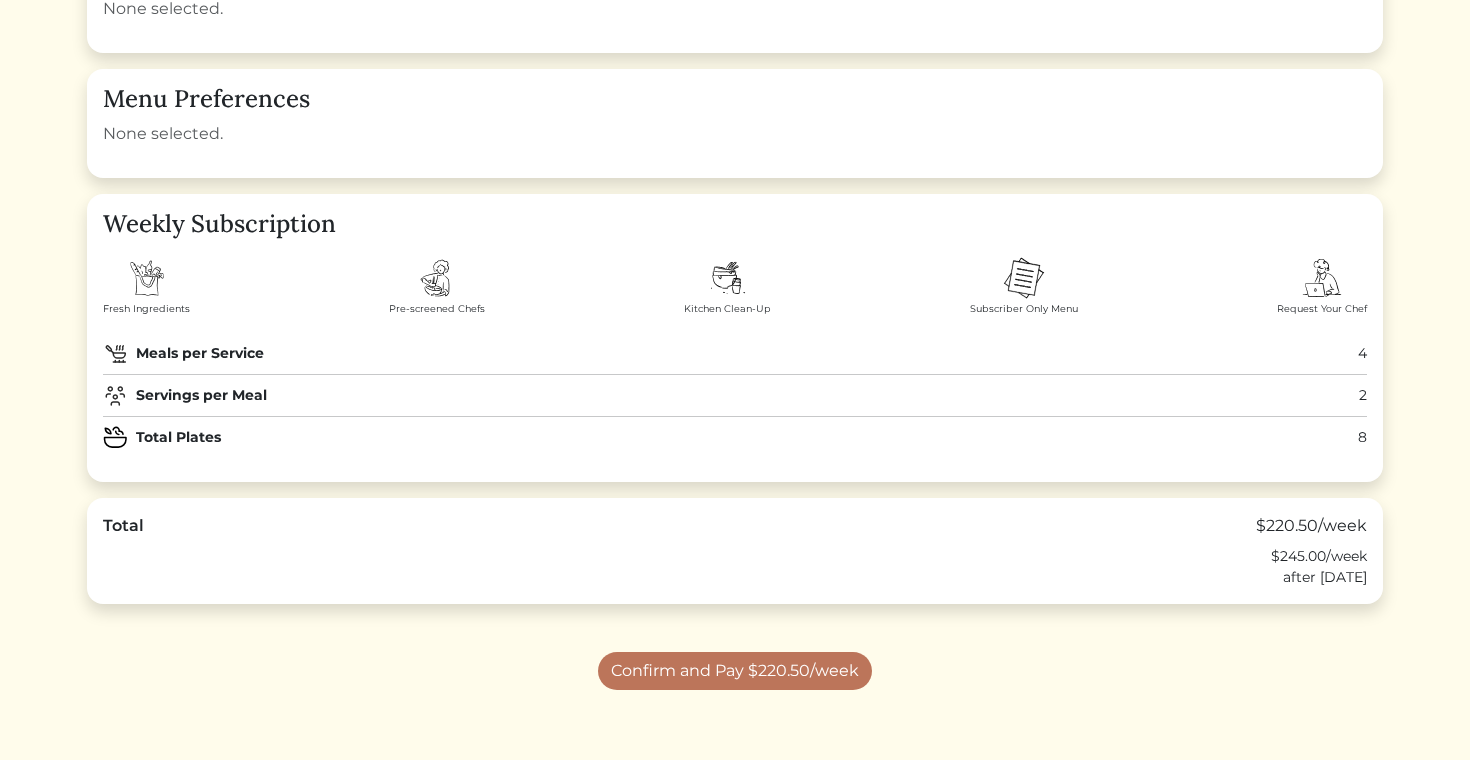 scroll, scrollTop: 212, scrollLeft: 0, axis: vertical 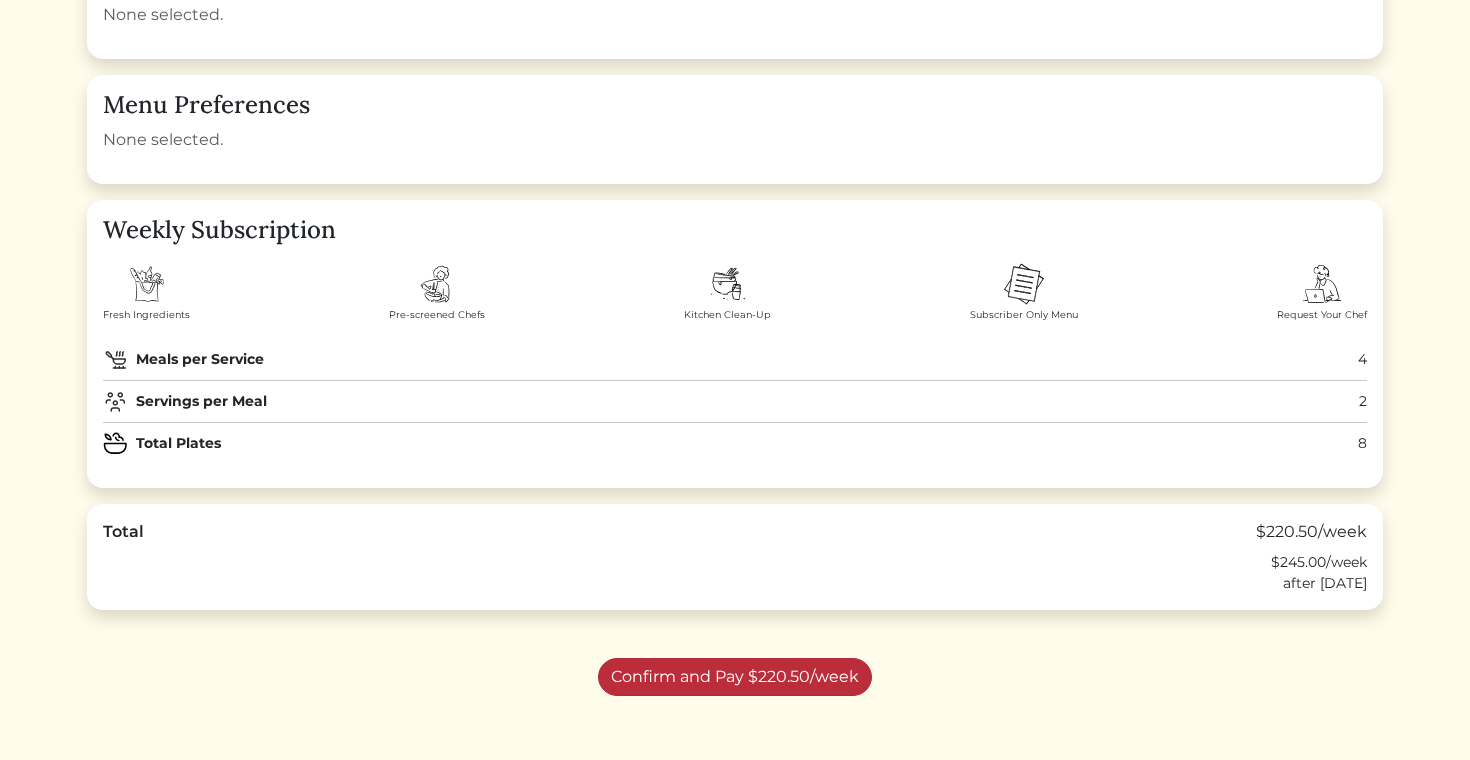 click on "Confirm and Pay $220.50/week" at bounding box center [735, 677] 